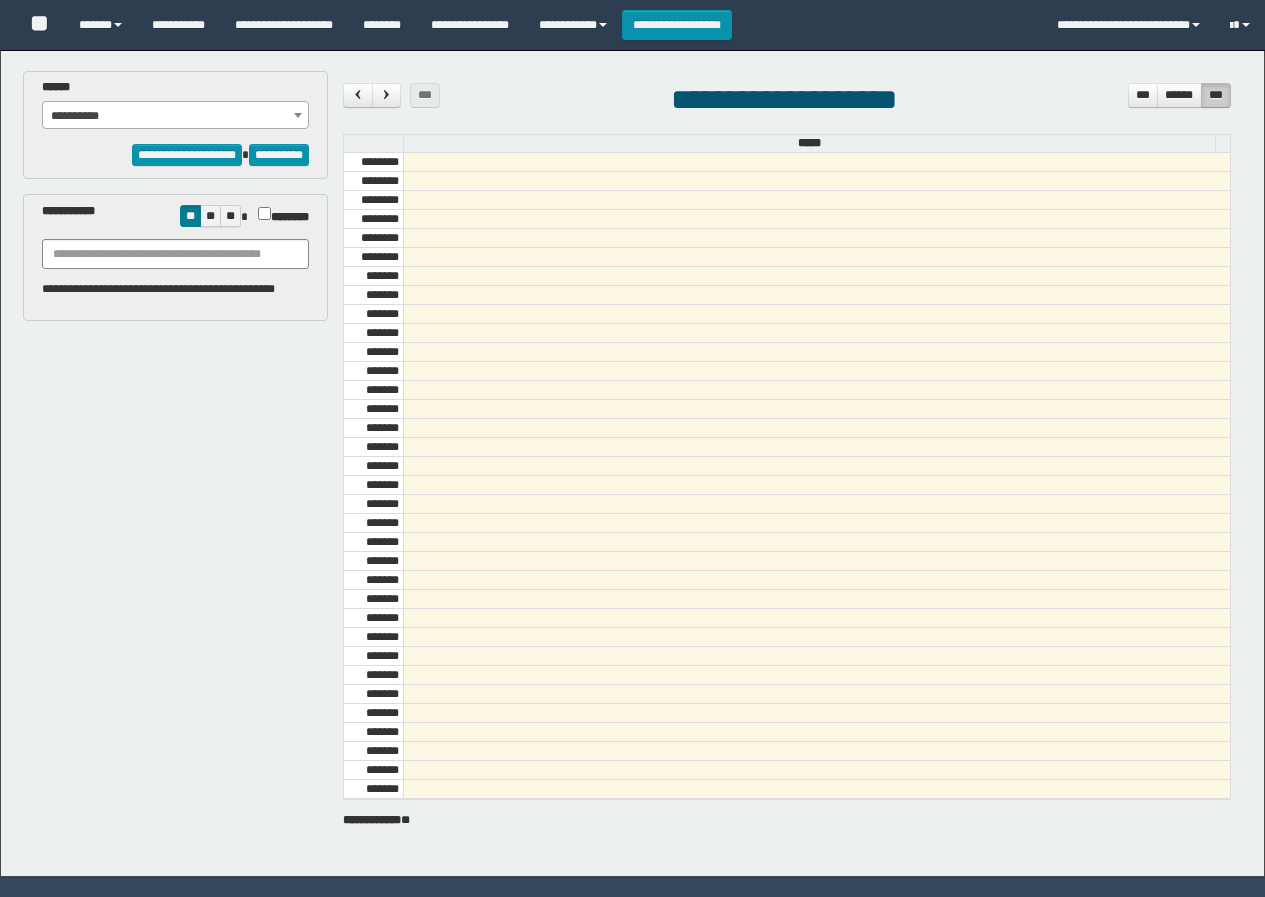 select on "******" 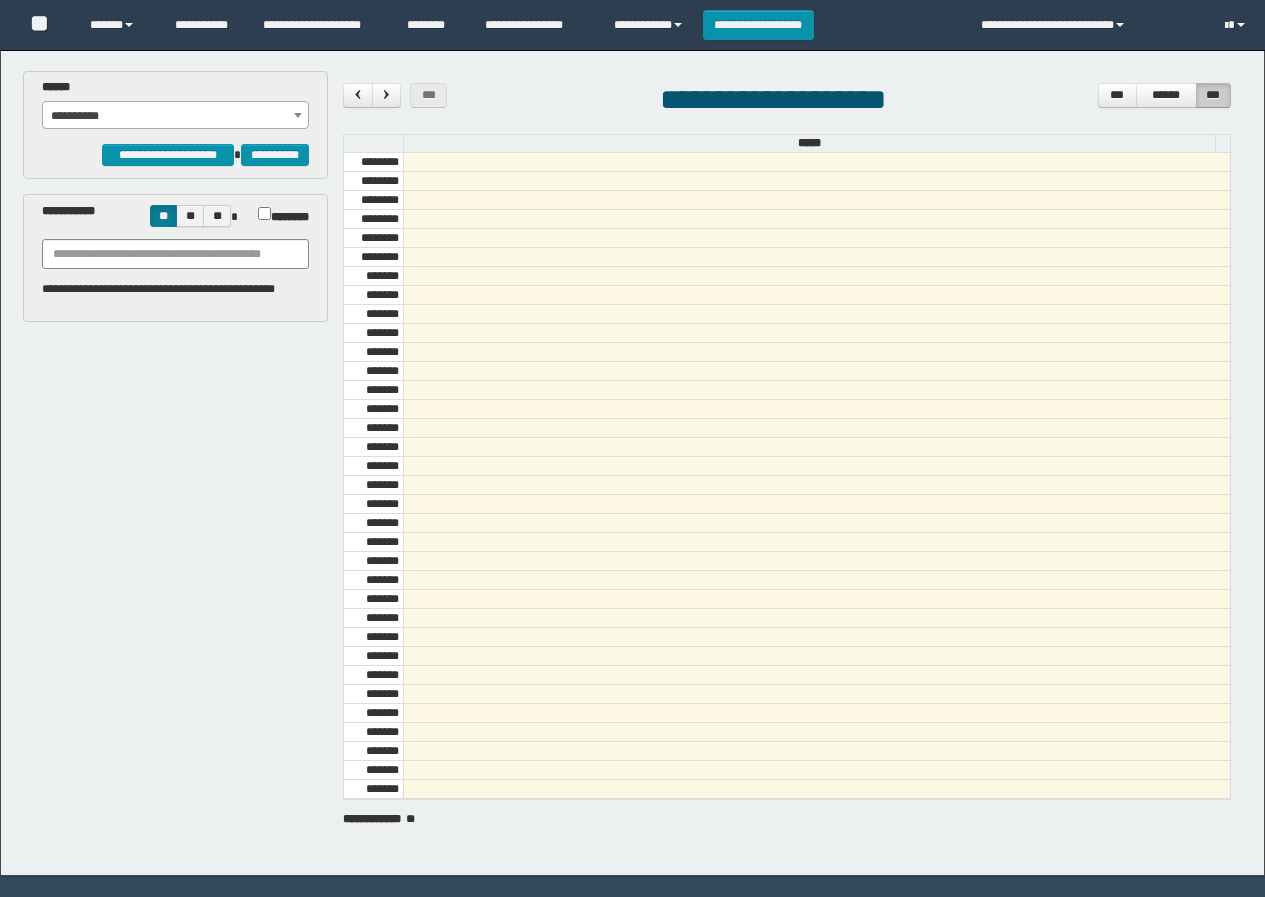 scroll, scrollTop: 0, scrollLeft: 0, axis: both 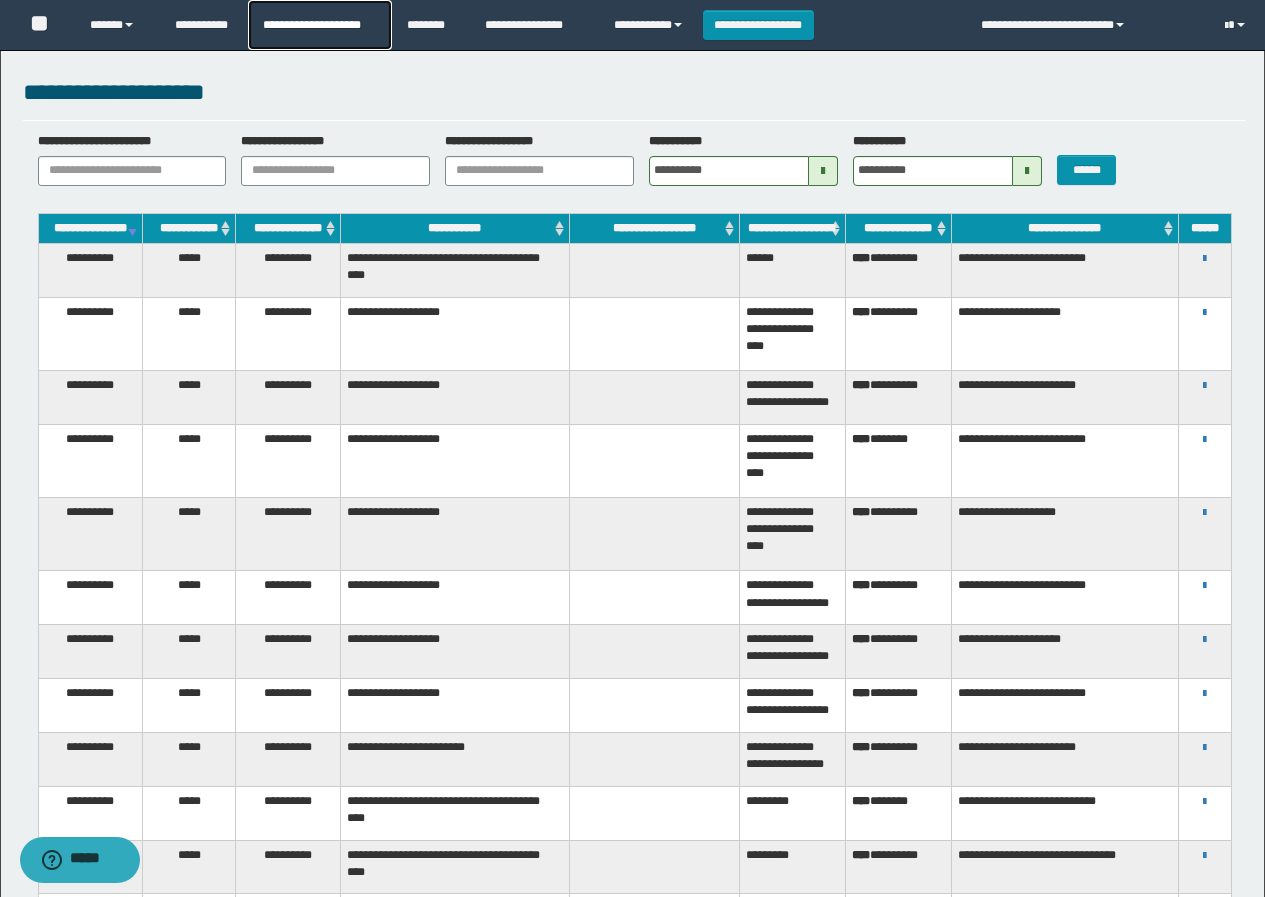 click on "**********" at bounding box center [319, 25] 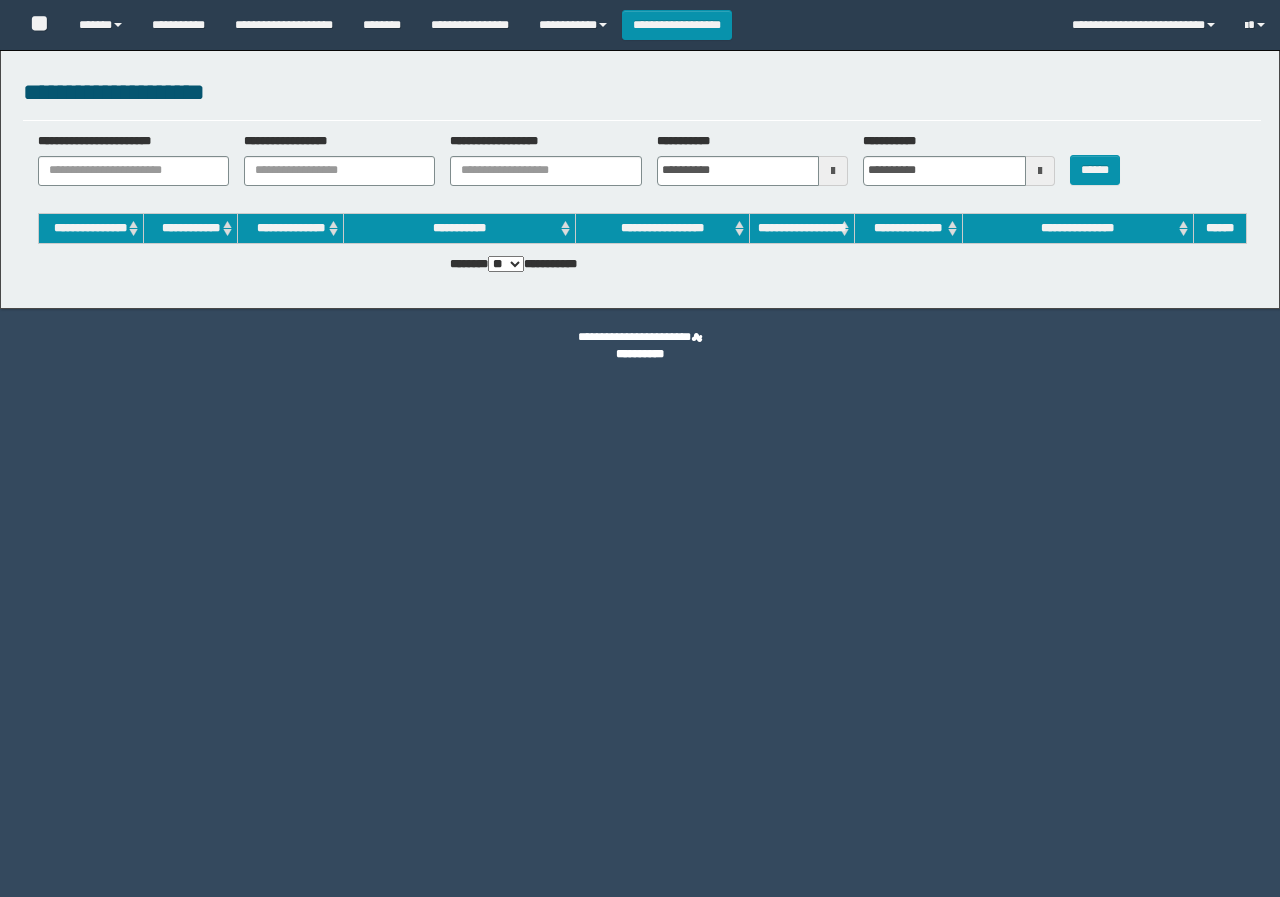 scroll, scrollTop: 0, scrollLeft: 0, axis: both 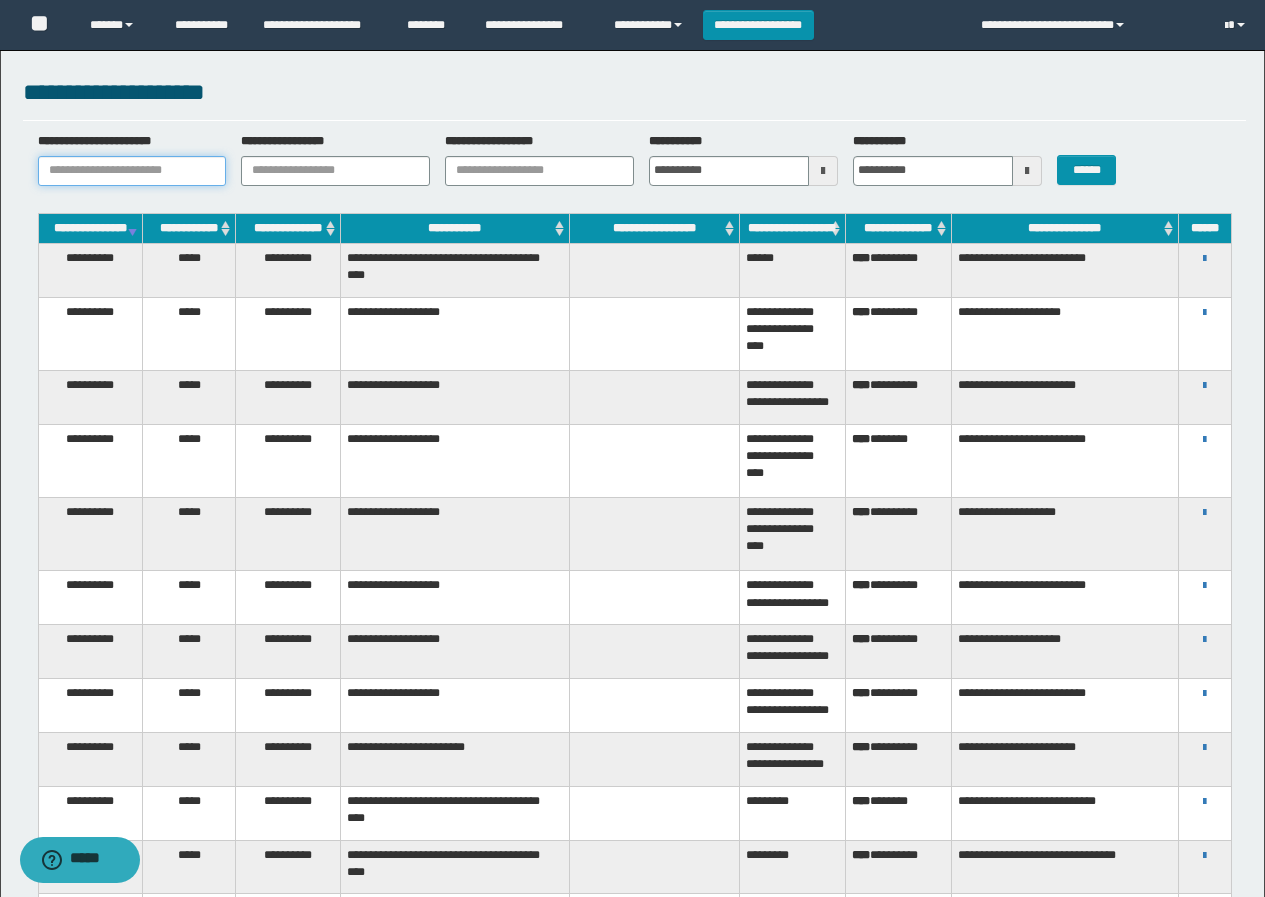 click on "**********" at bounding box center [132, 171] 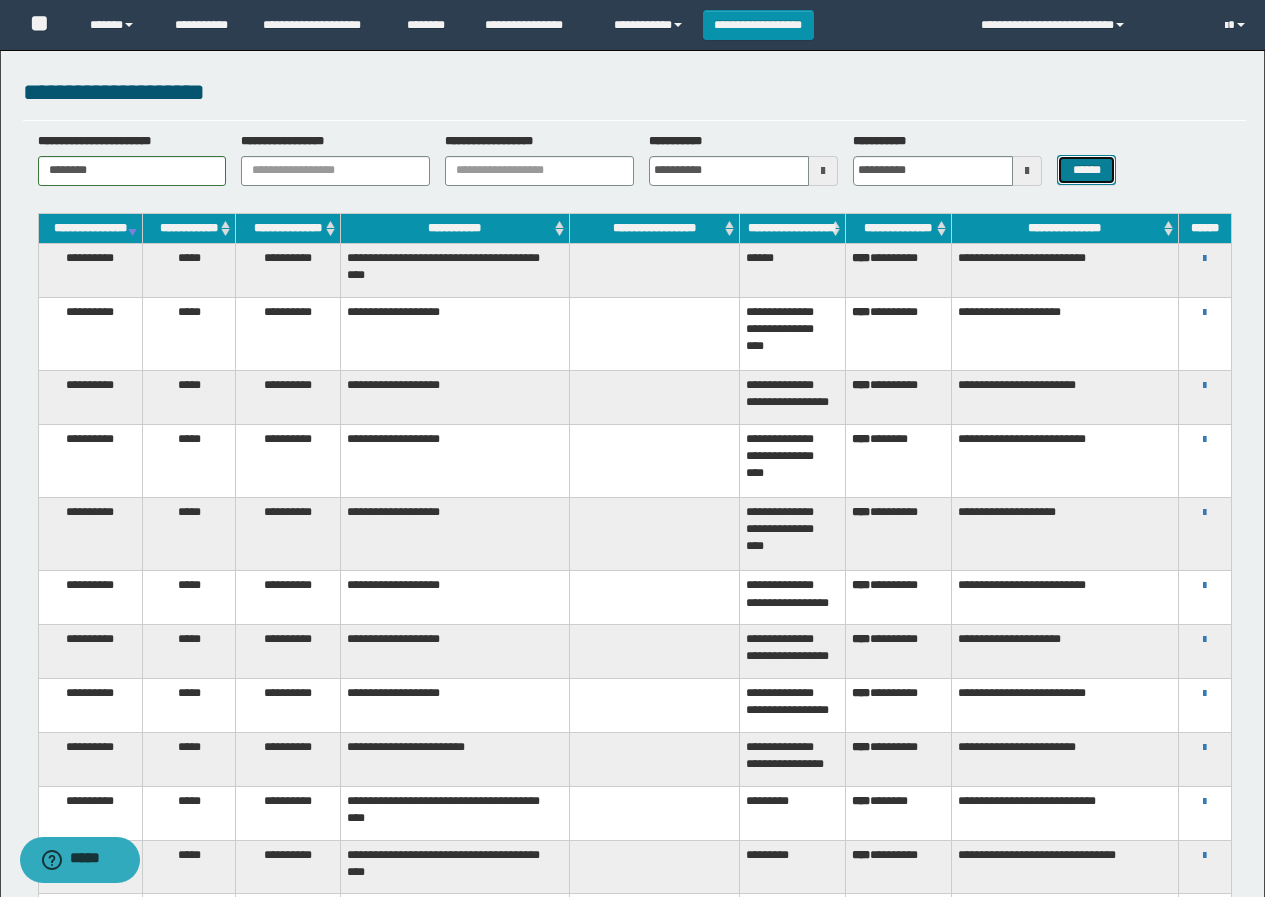 click on "******" at bounding box center [1086, 170] 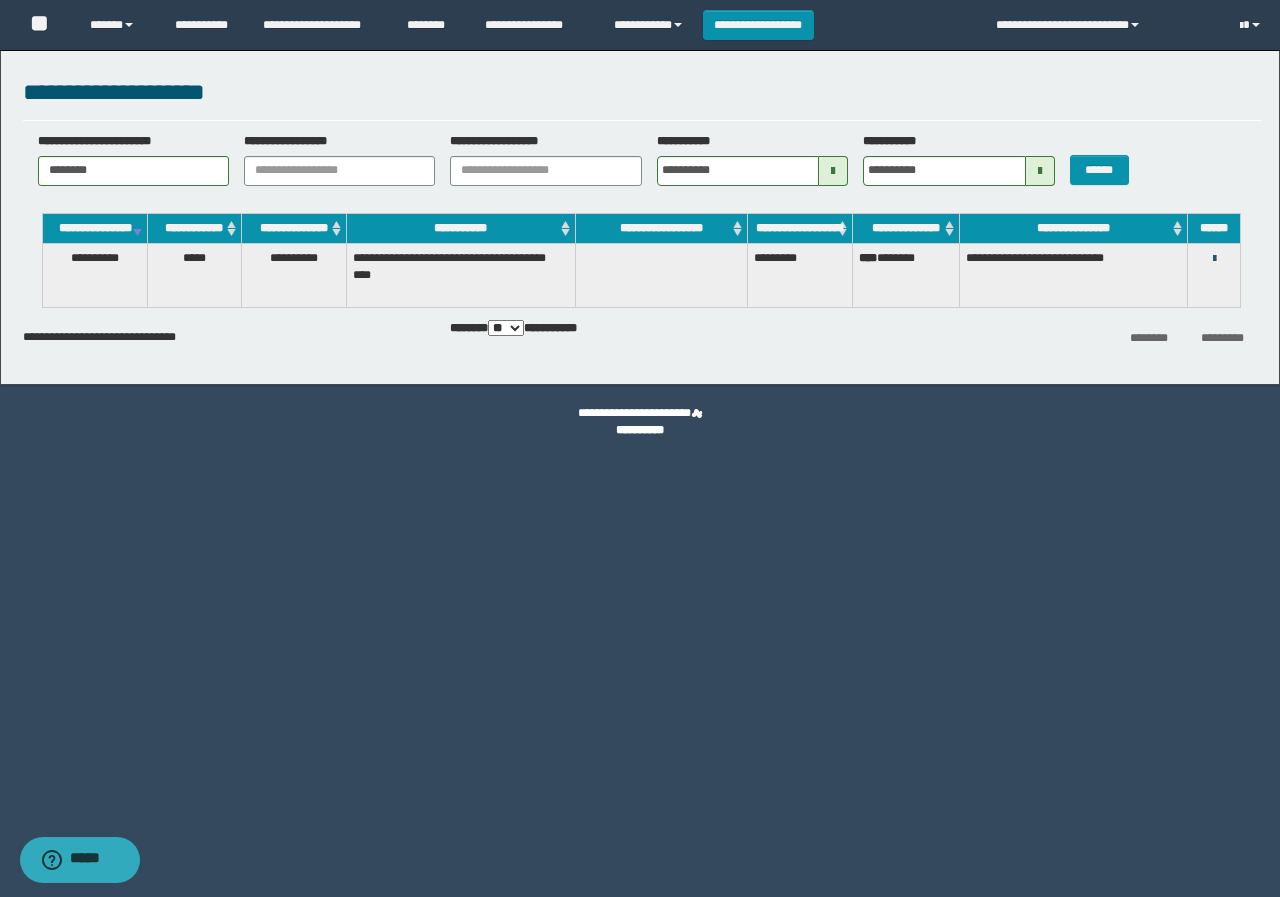 click at bounding box center (1214, 259) 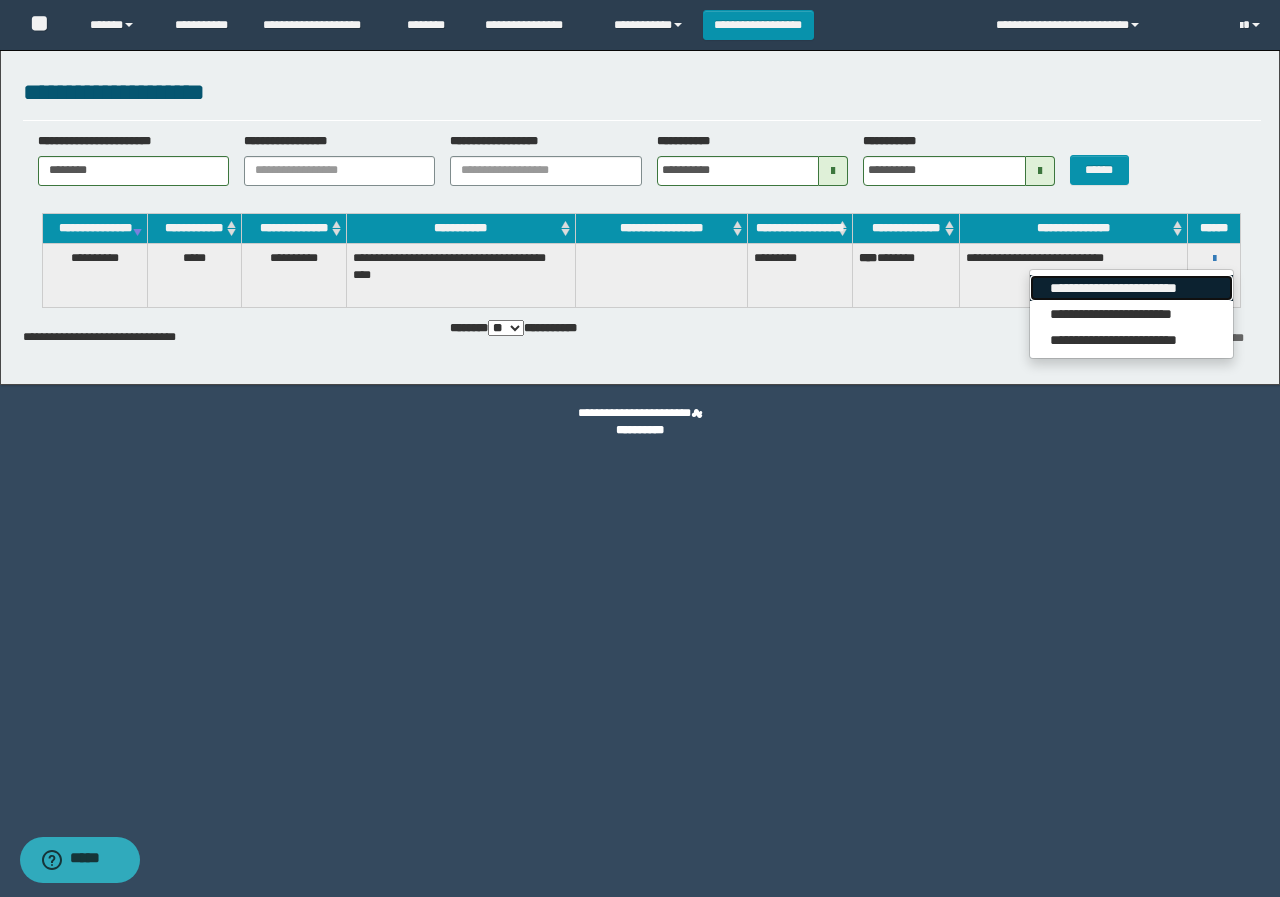 click on "**********" at bounding box center [1131, 288] 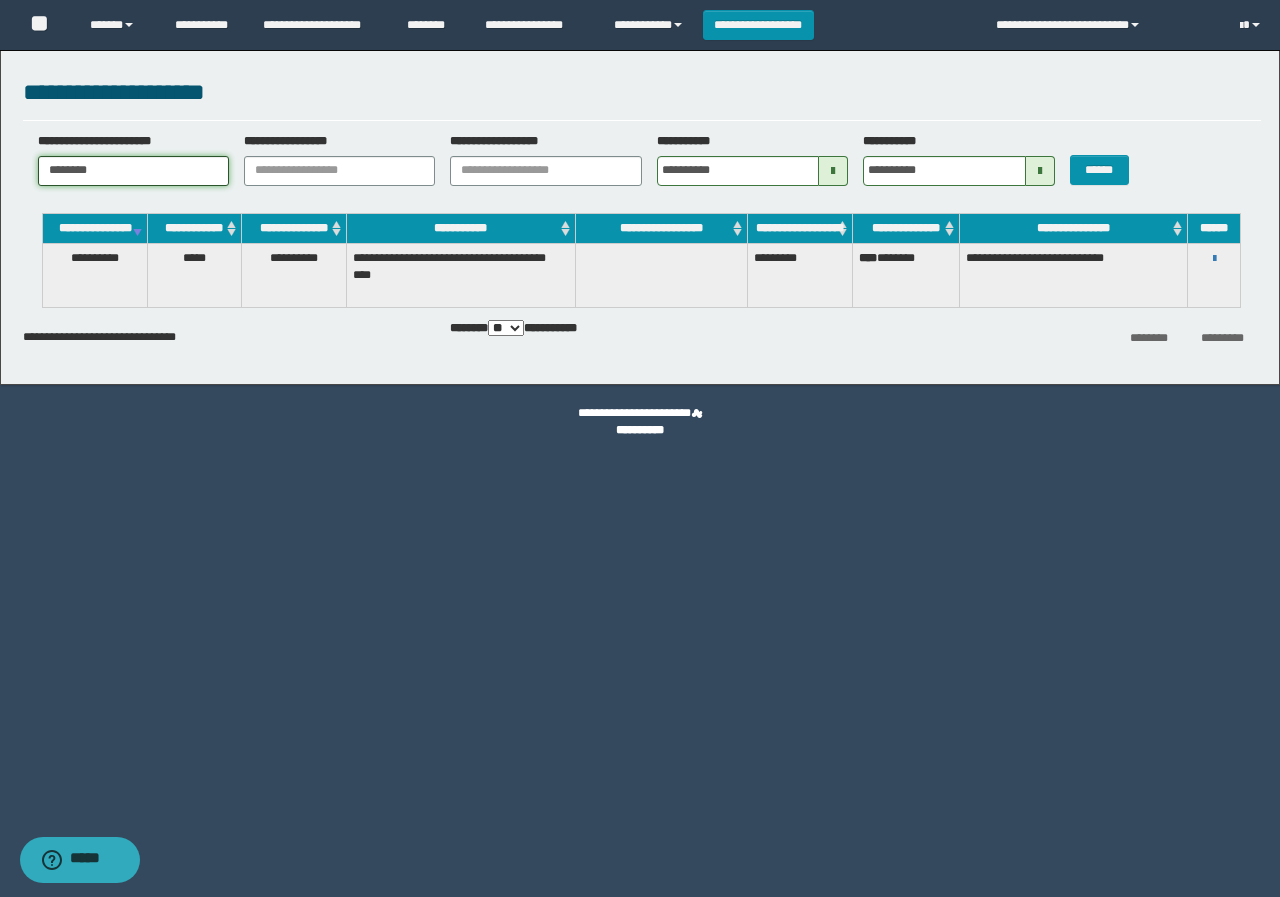 click on "********" at bounding box center (133, 171) 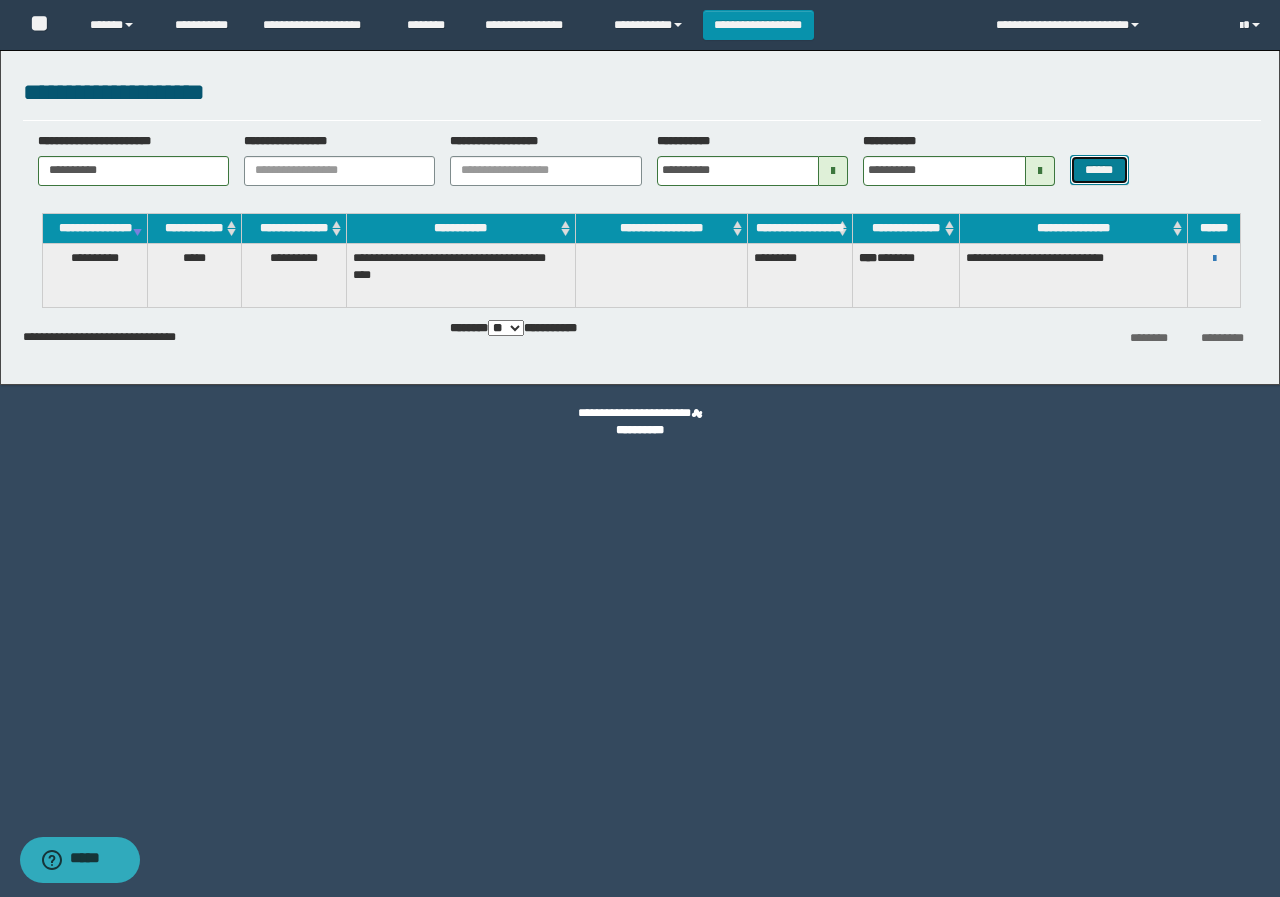 click on "******" at bounding box center (1099, 170) 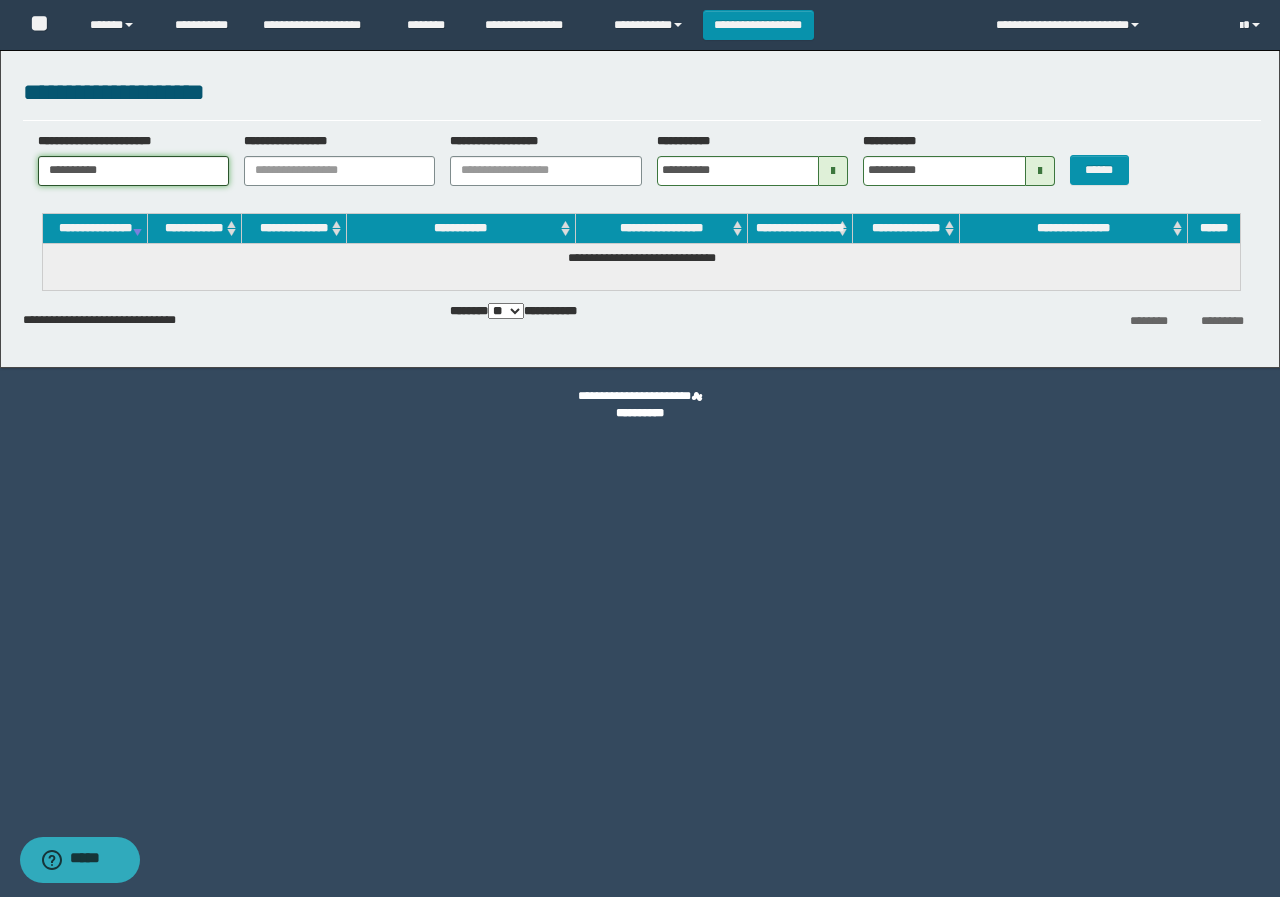 click on "**********" at bounding box center (133, 171) 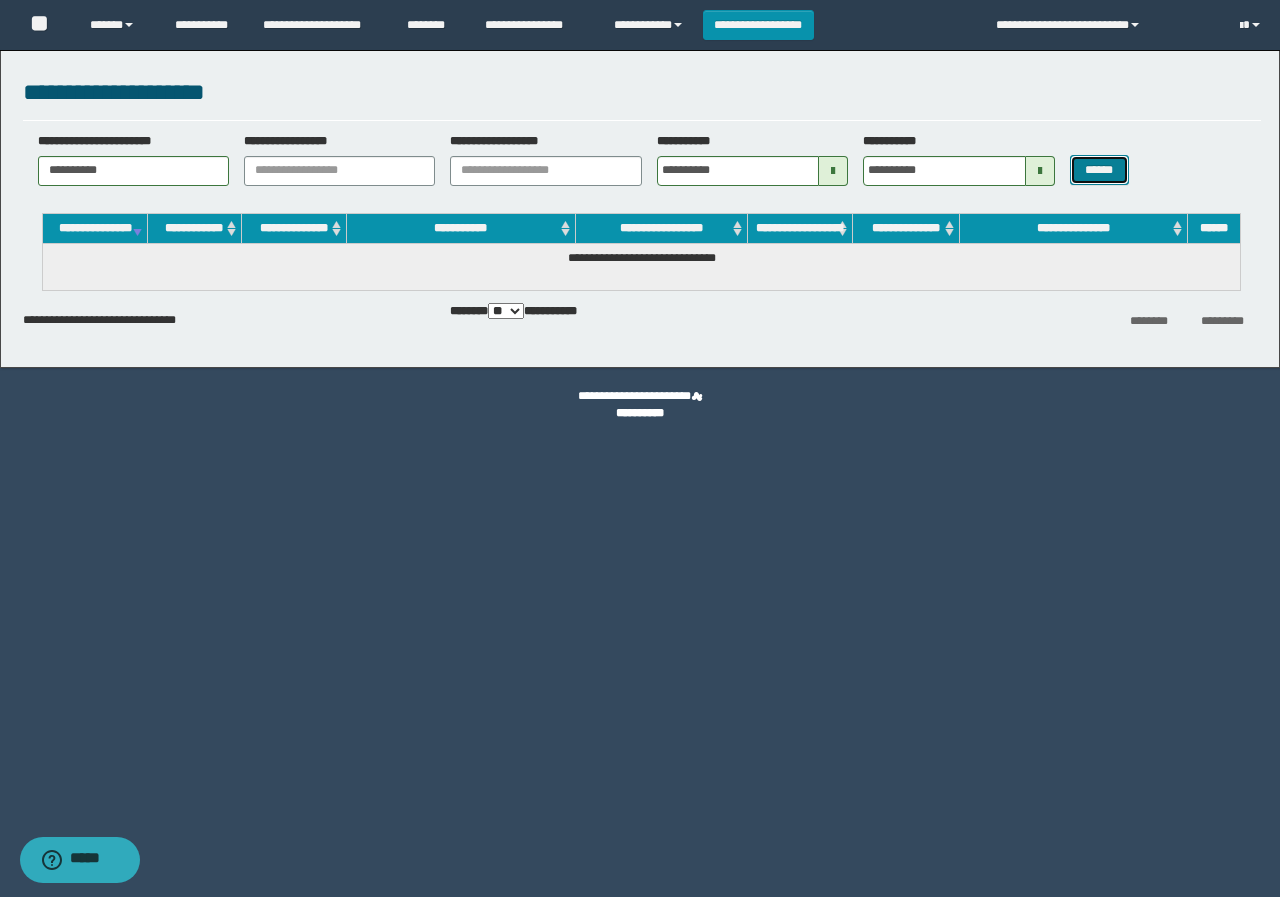 click on "******" at bounding box center (1099, 170) 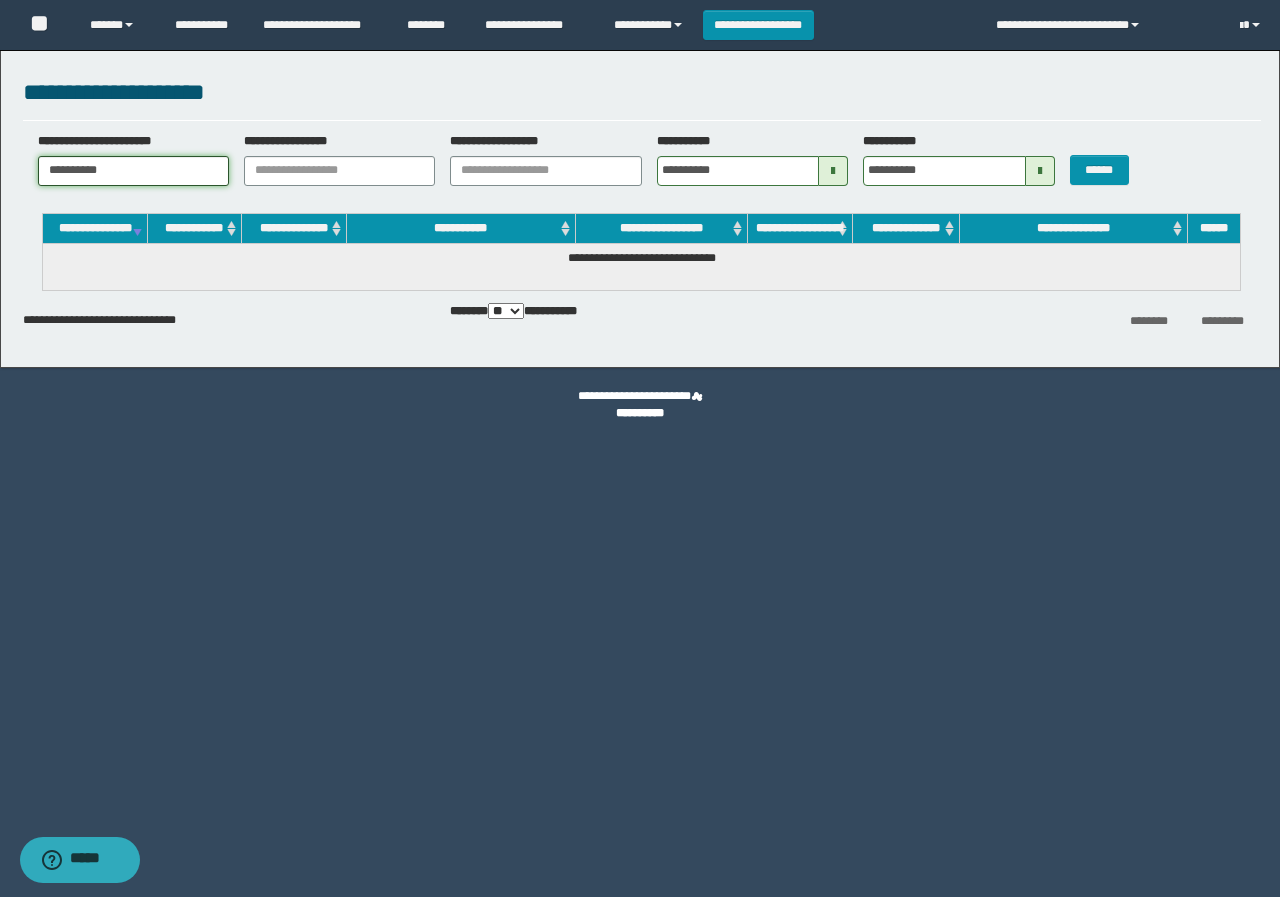 click on "**********" at bounding box center (133, 171) 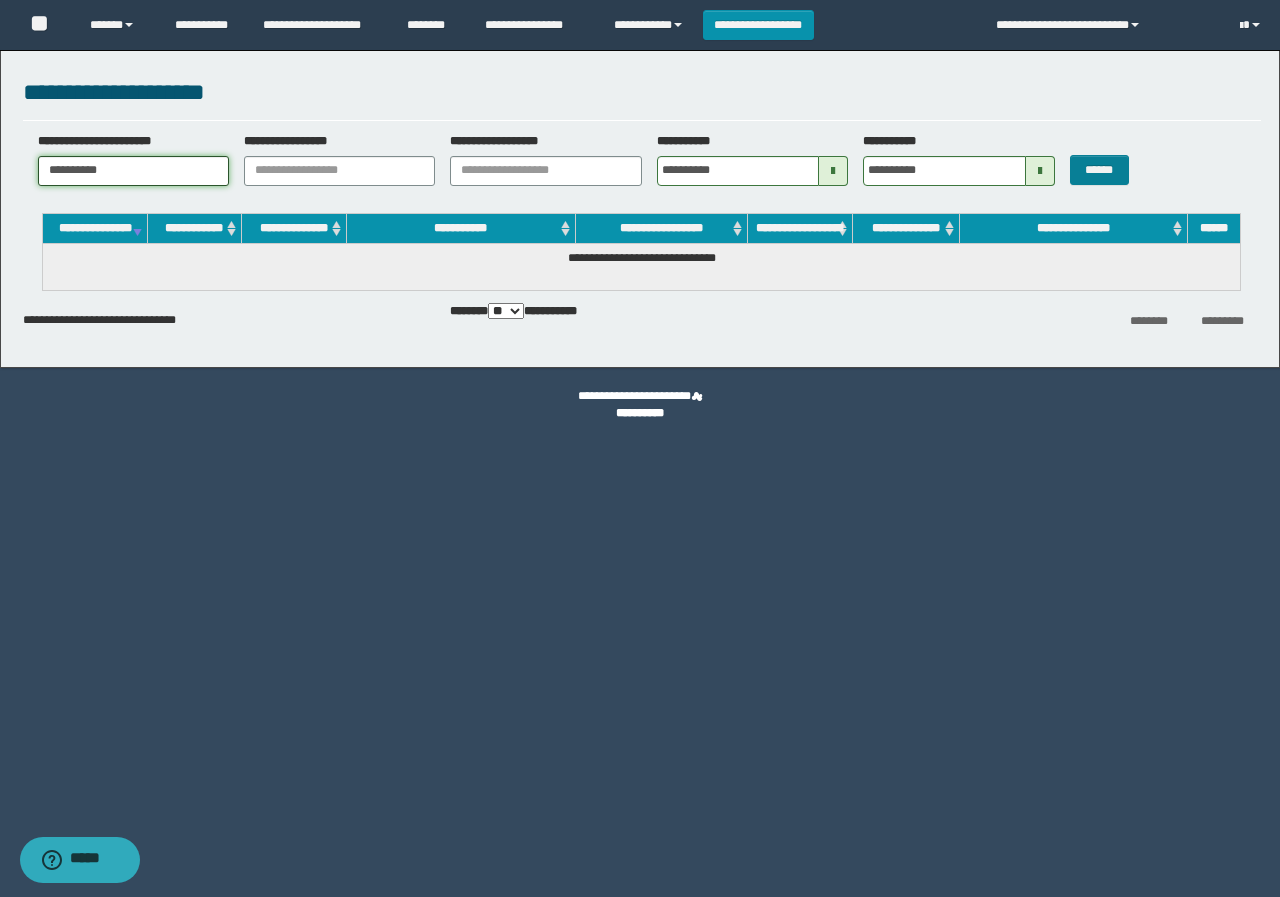 type on "**********" 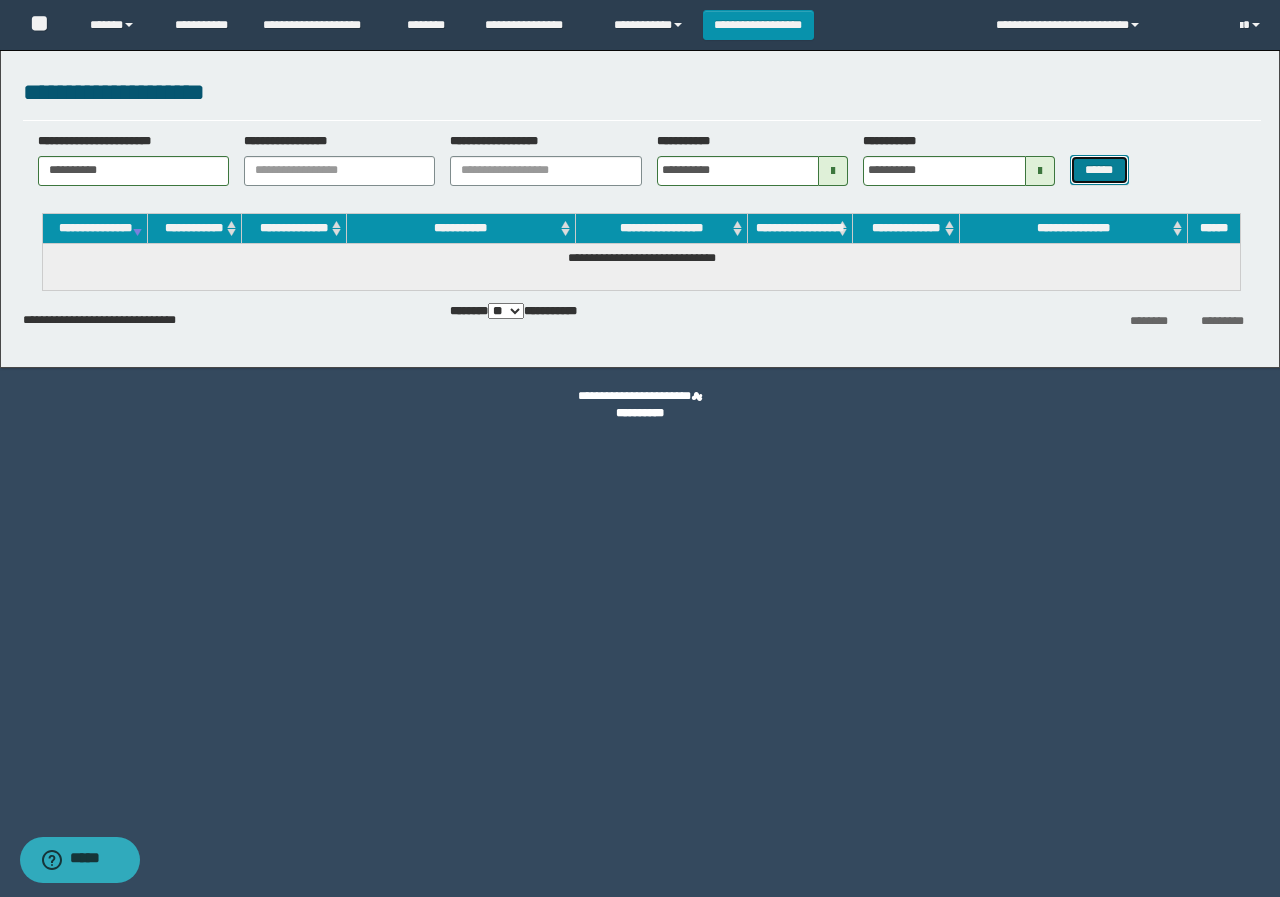 click on "******" at bounding box center (1099, 170) 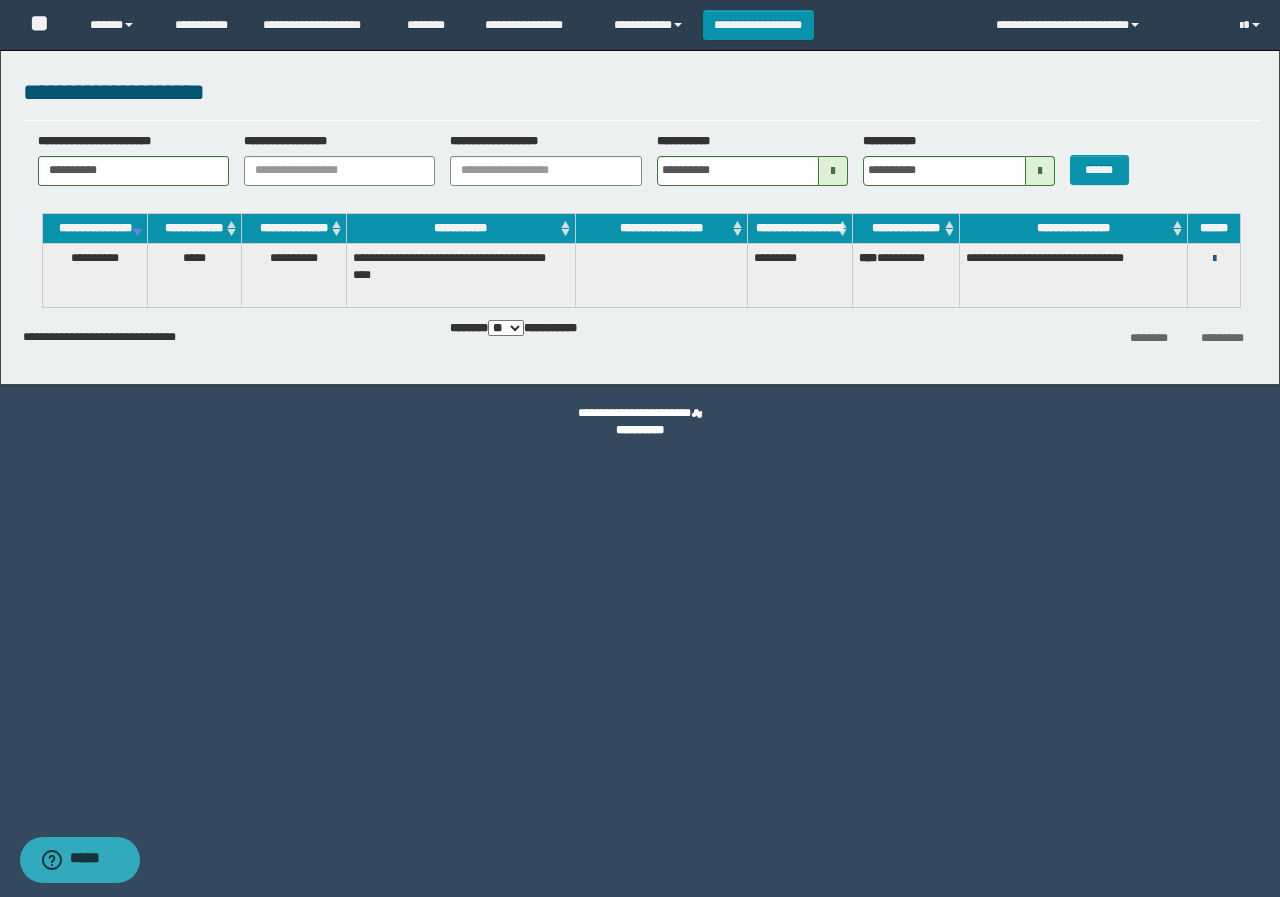 click at bounding box center (1214, 259) 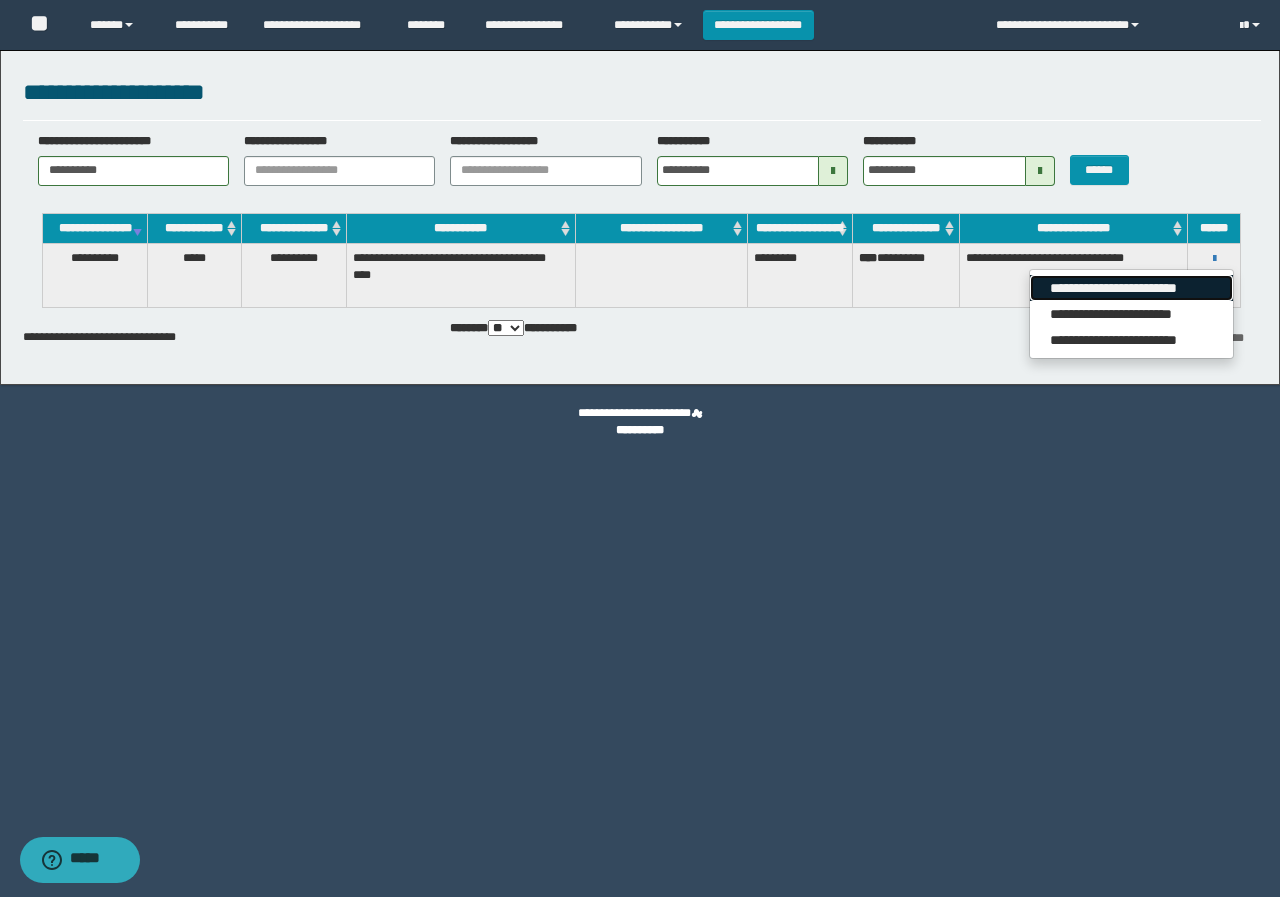 click on "**********" at bounding box center (1131, 288) 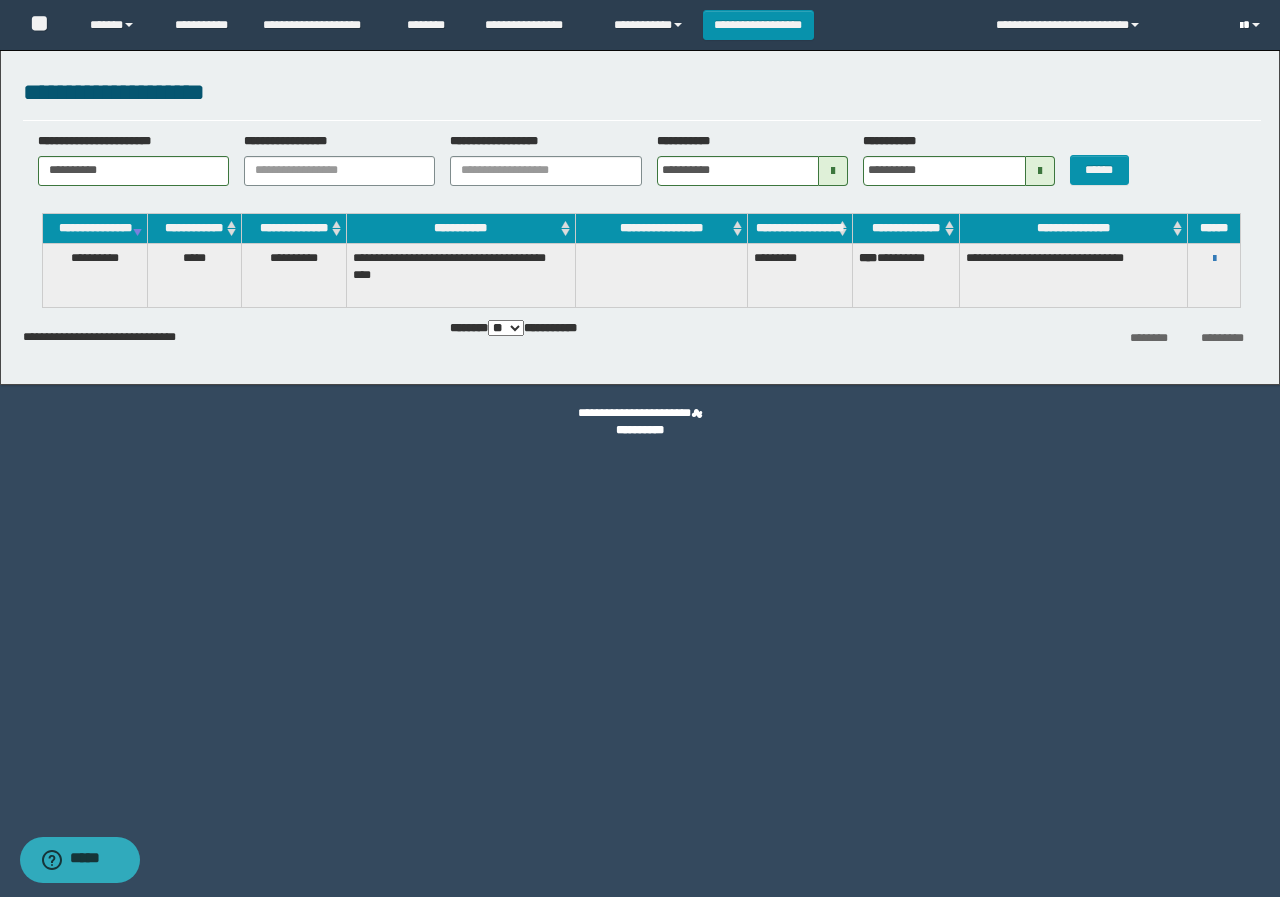 click at bounding box center [1252, 25] 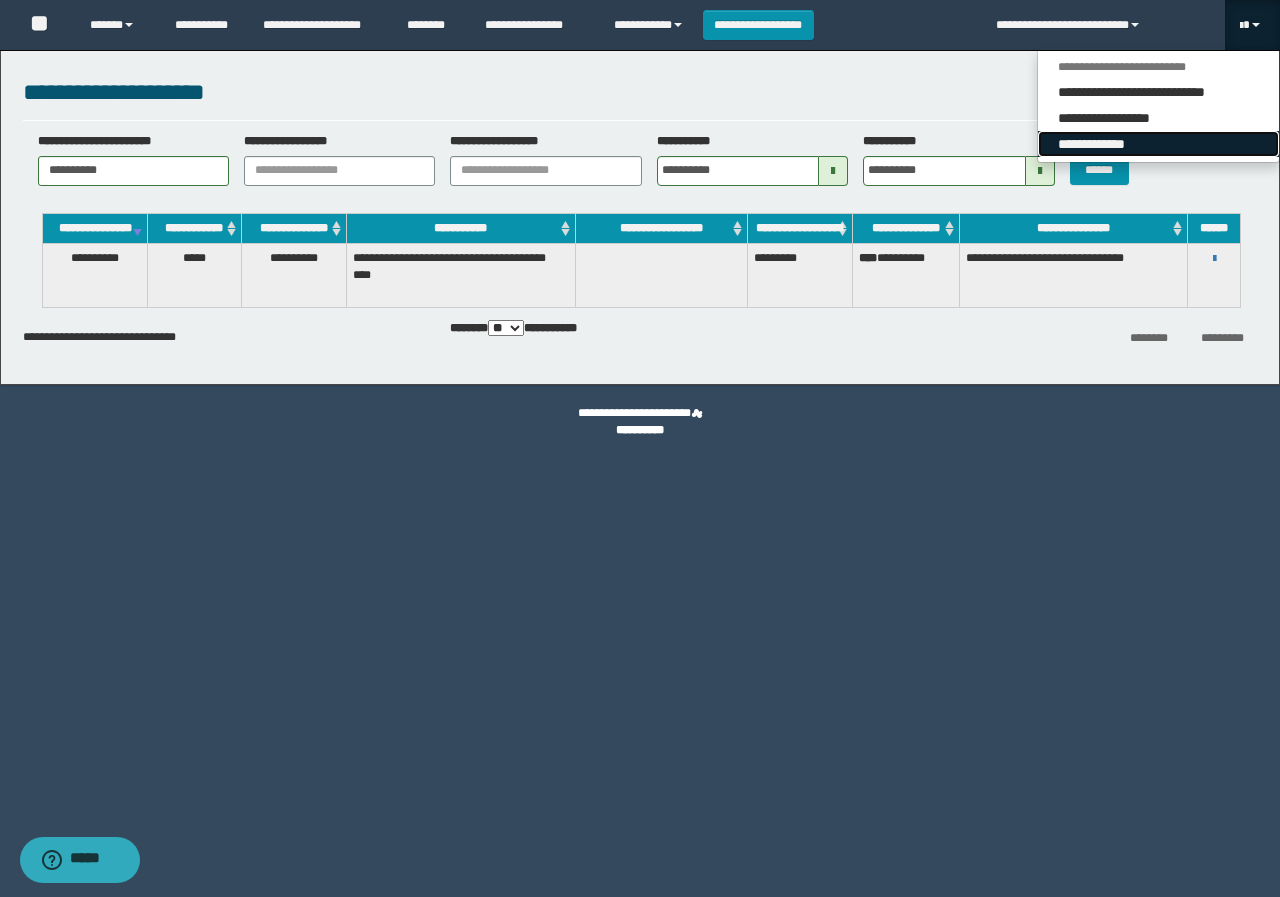 click on "**********" at bounding box center (1158, 144) 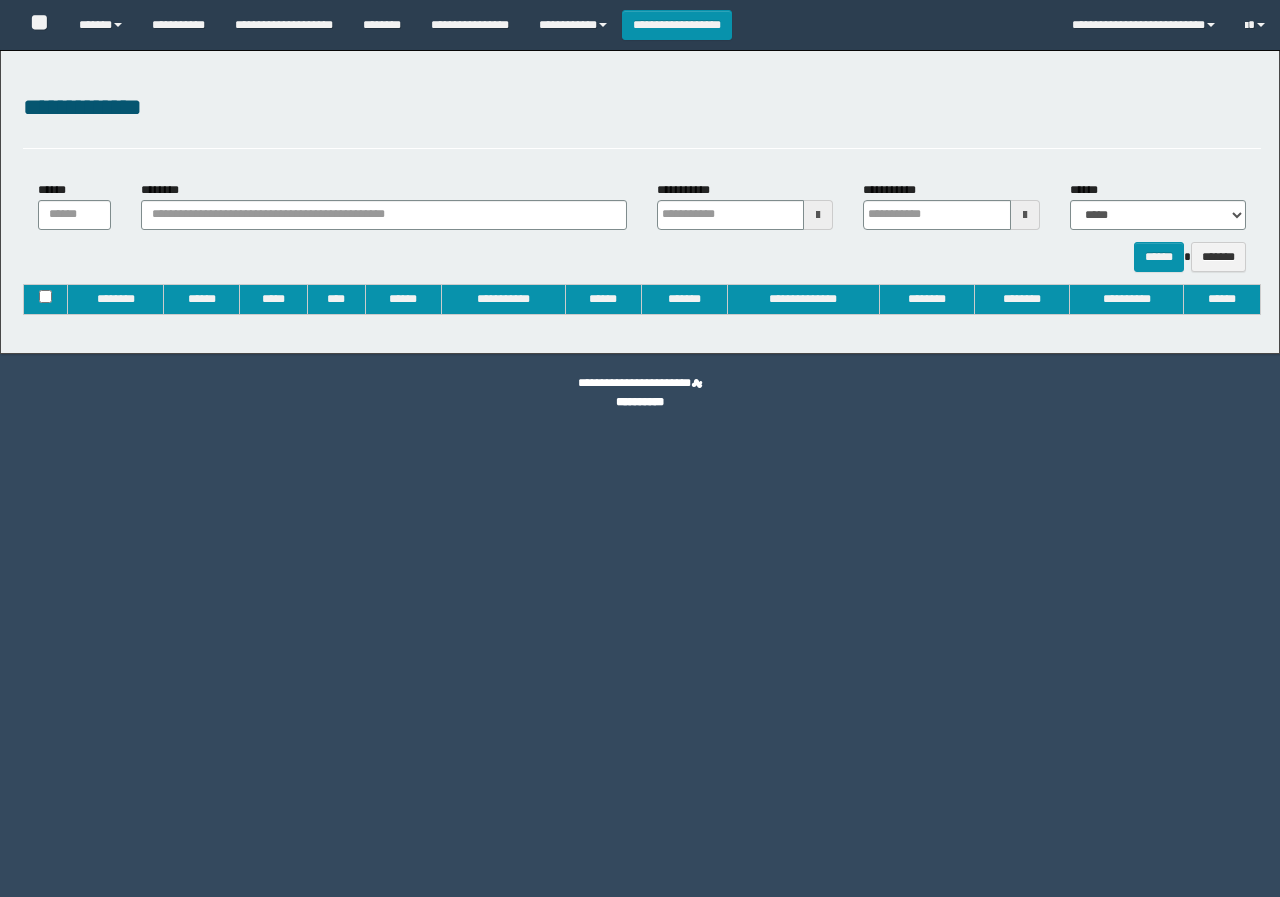 type on "**********" 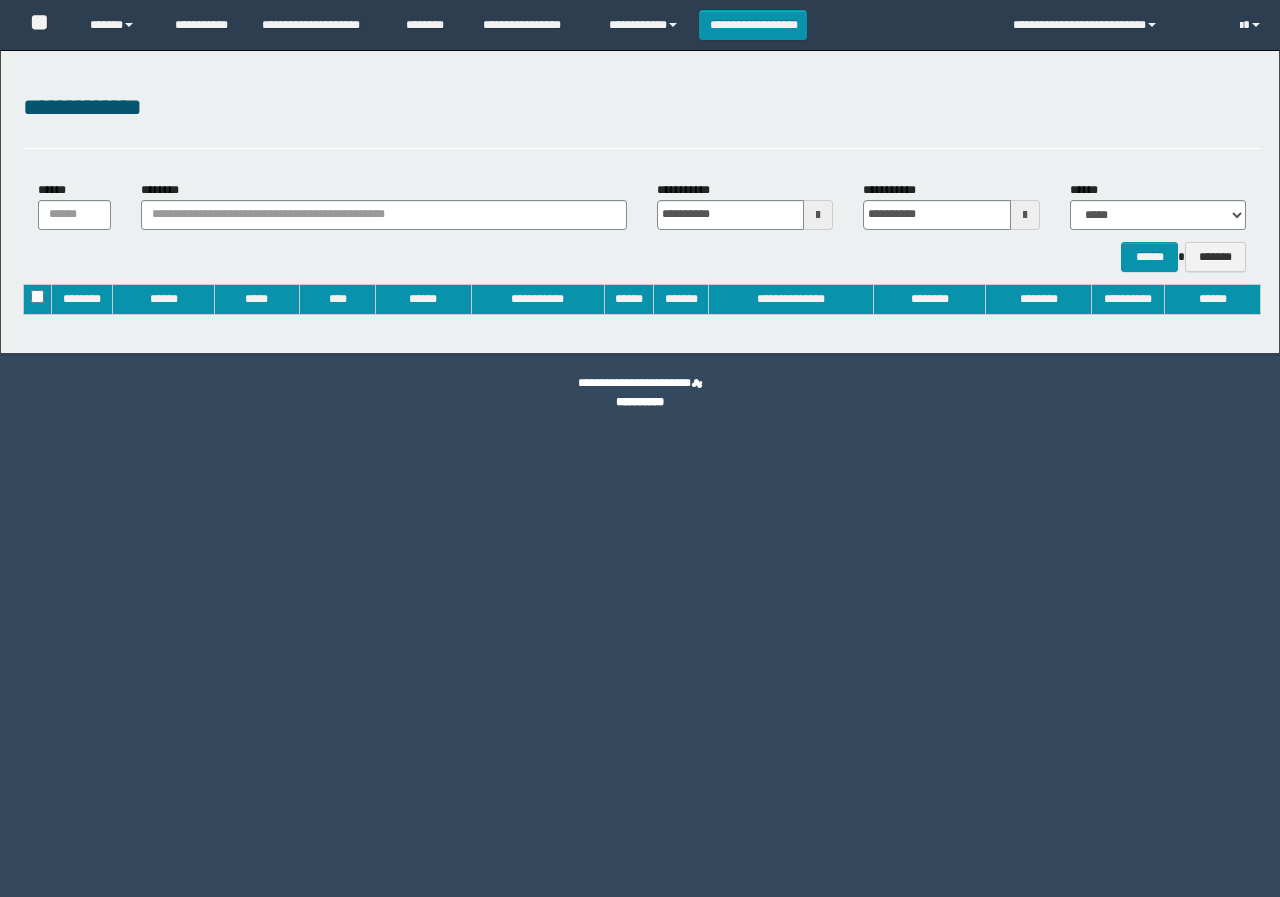 scroll, scrollTop: 0, scrollLeft: 0, axis: both 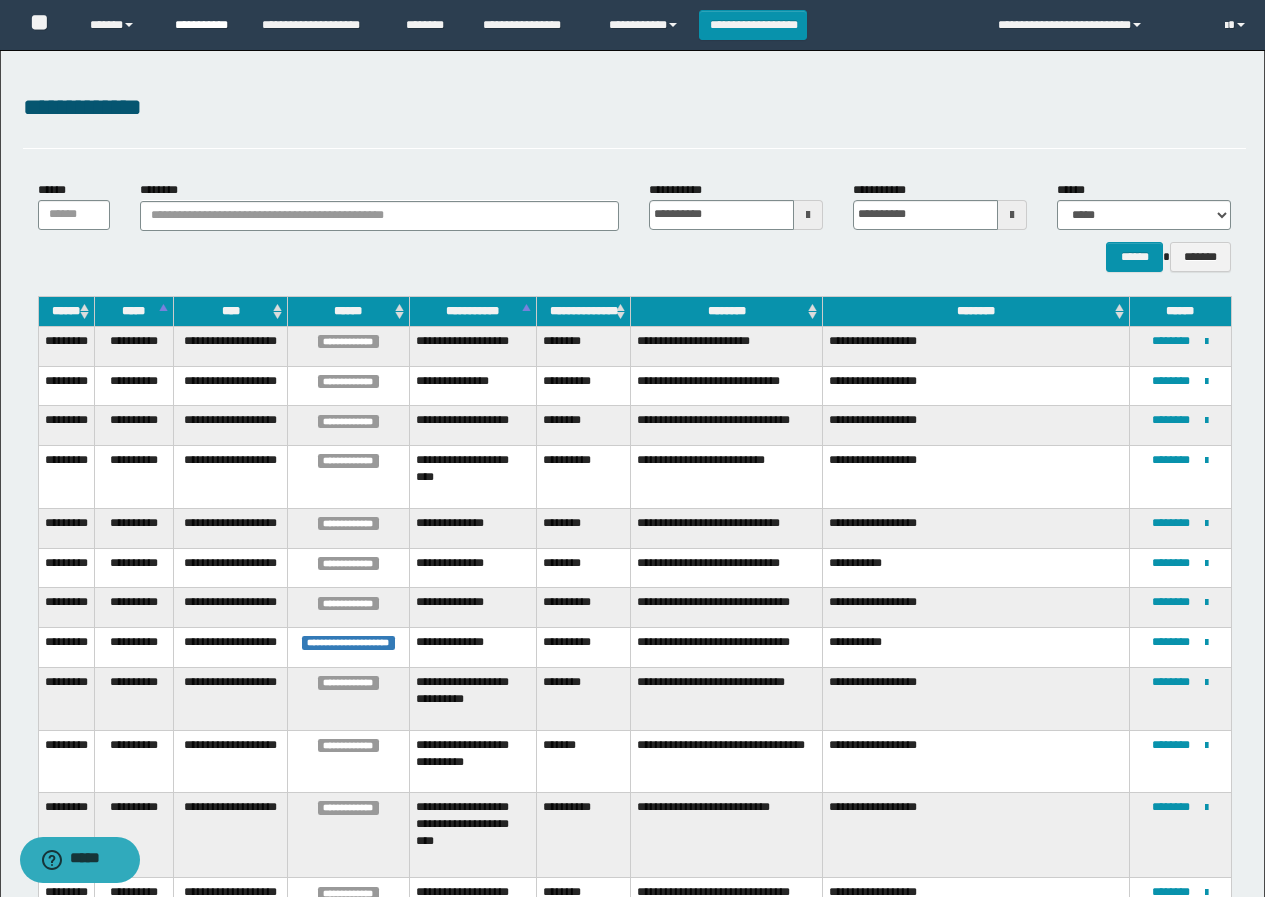 click on "**********" at bounding box center [203, 25] 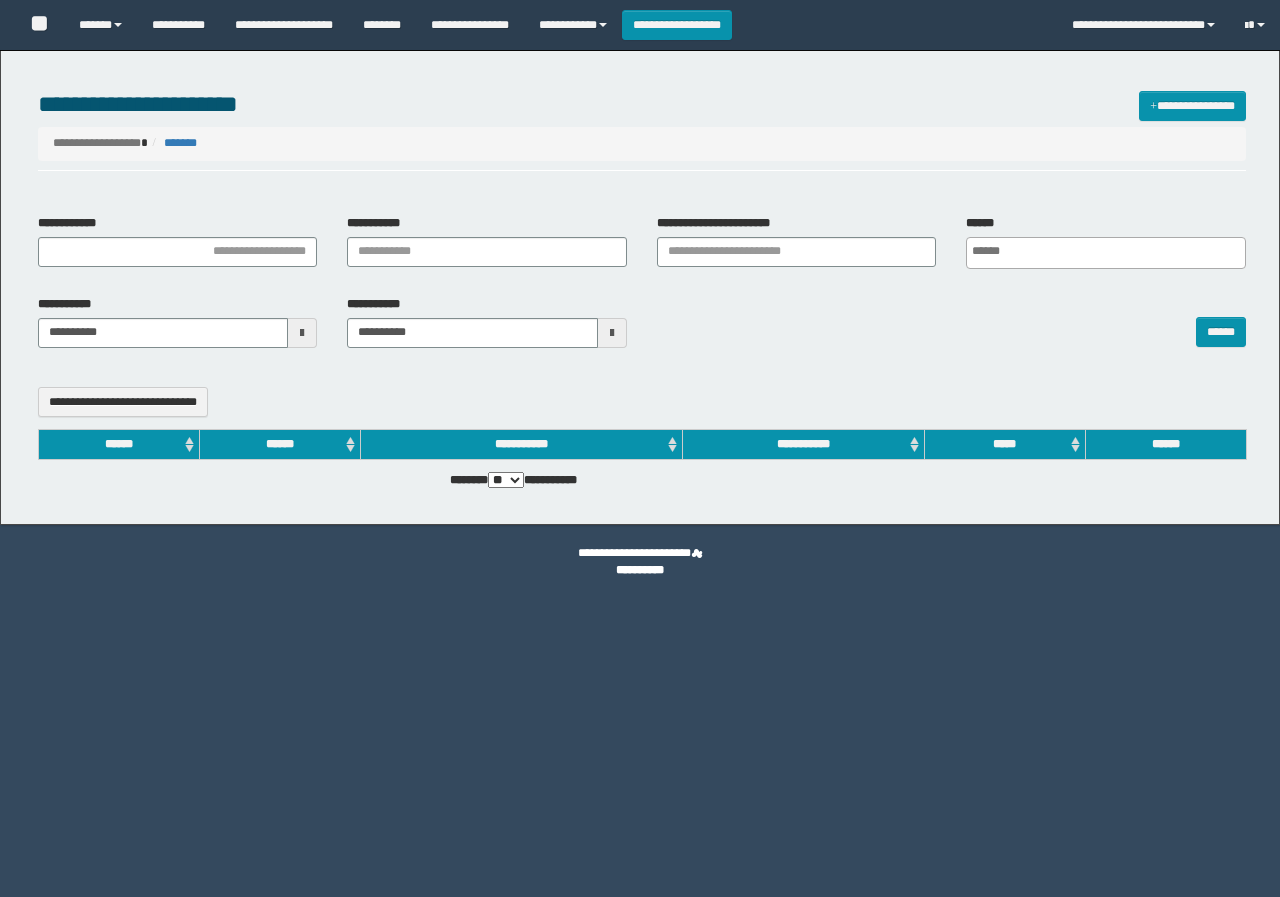 select 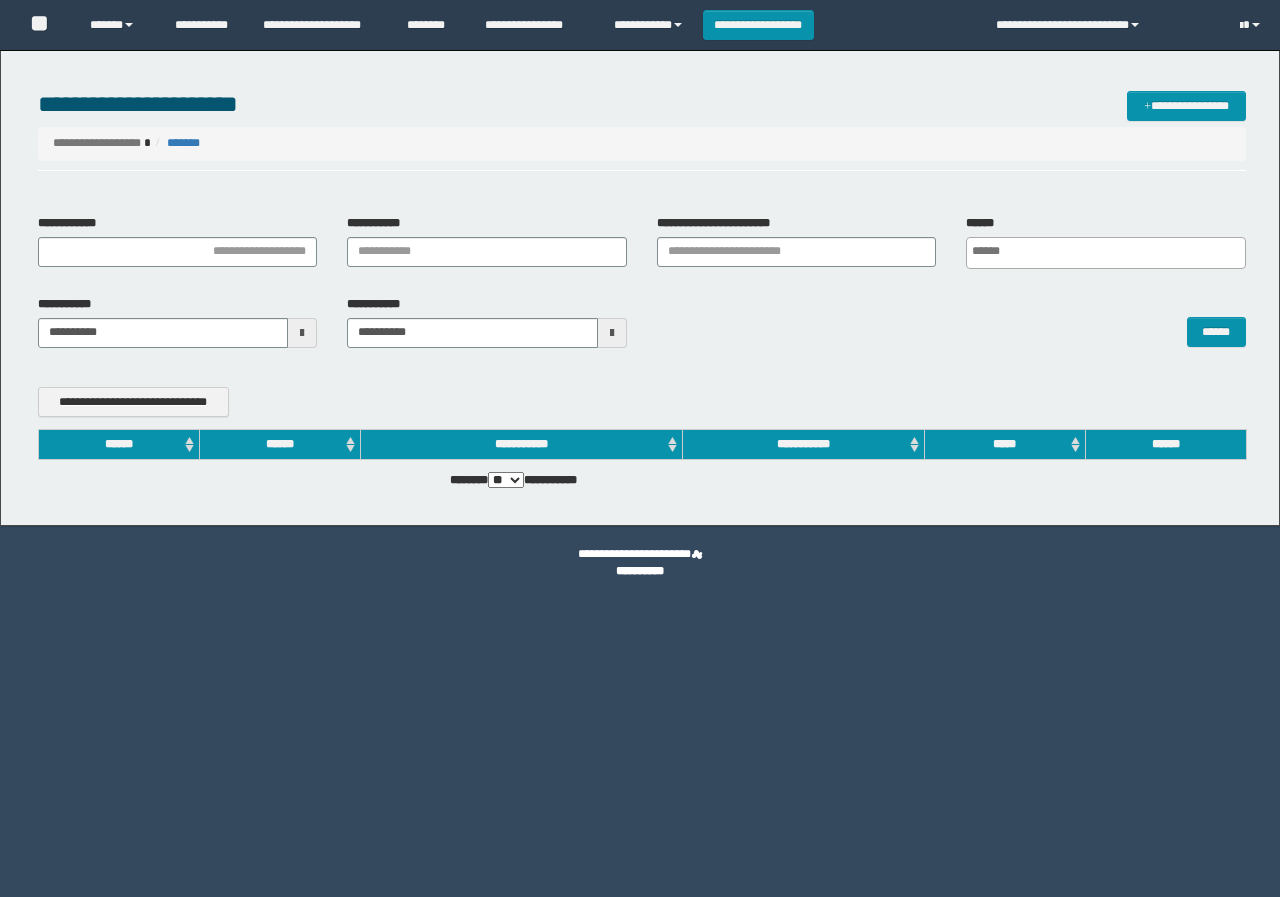 scroll, scrollTop: 0, scrollLeft: 0, axis: both 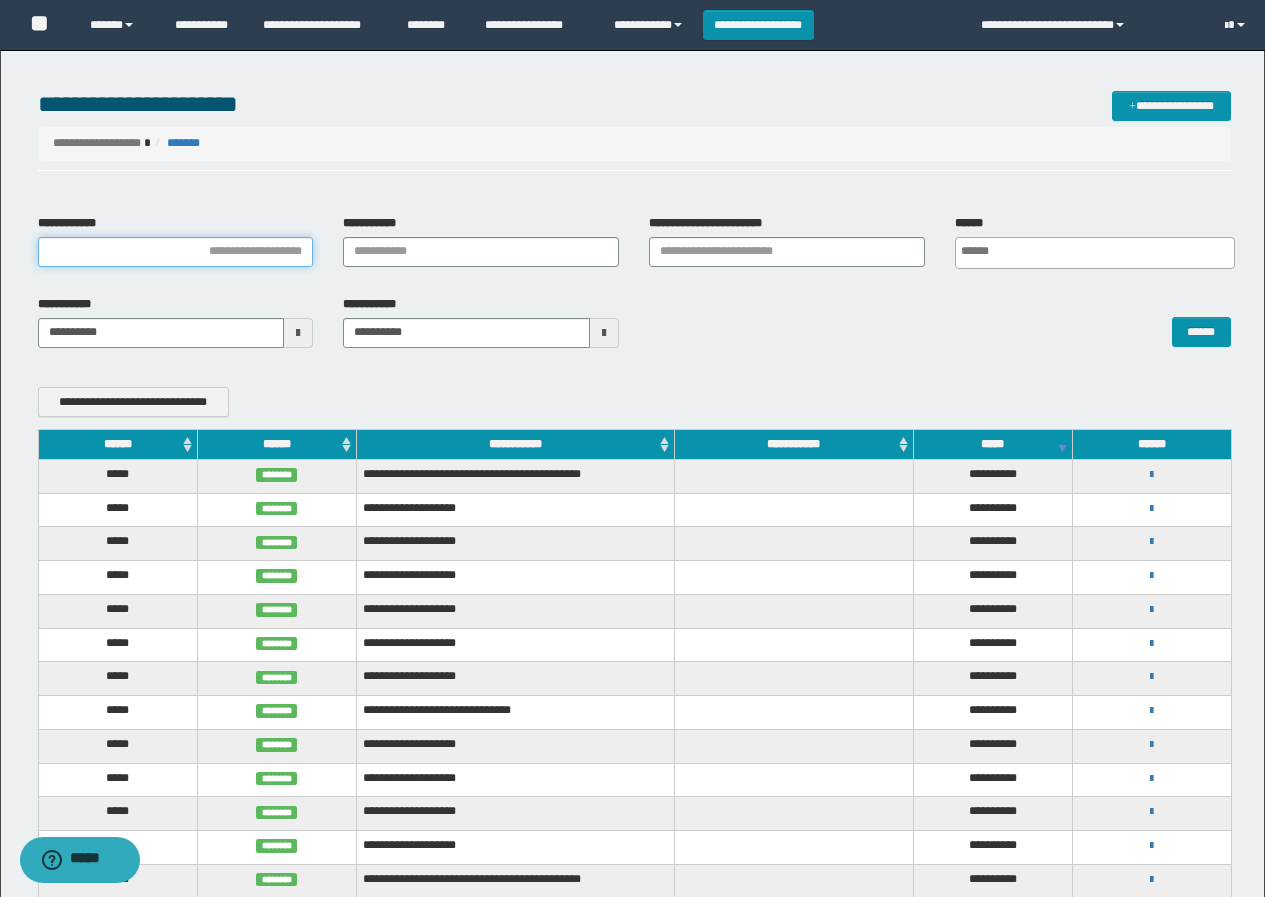 click on "**********" at bounding box center [176, 252] 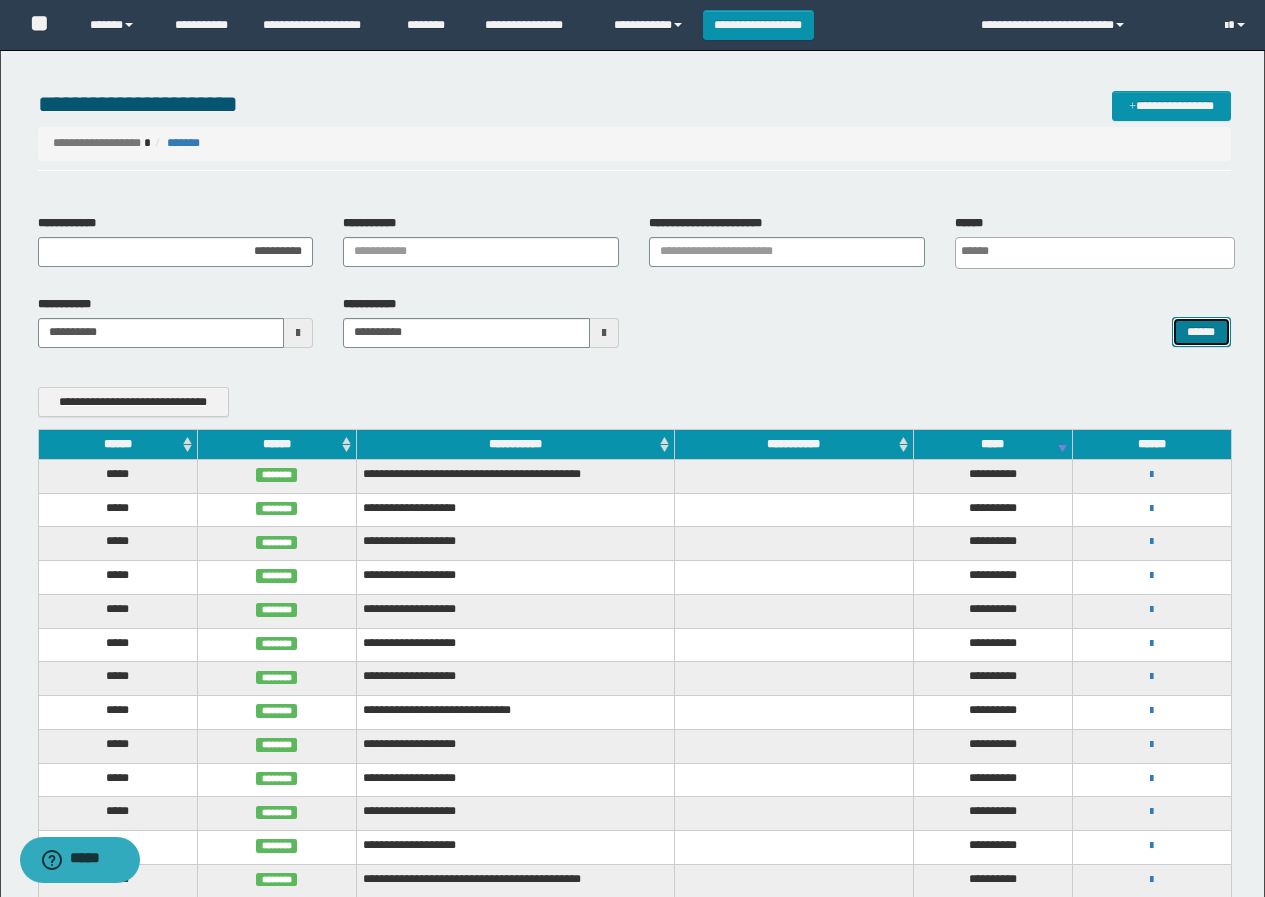 click on "******" at bounding box center (1201, 332) 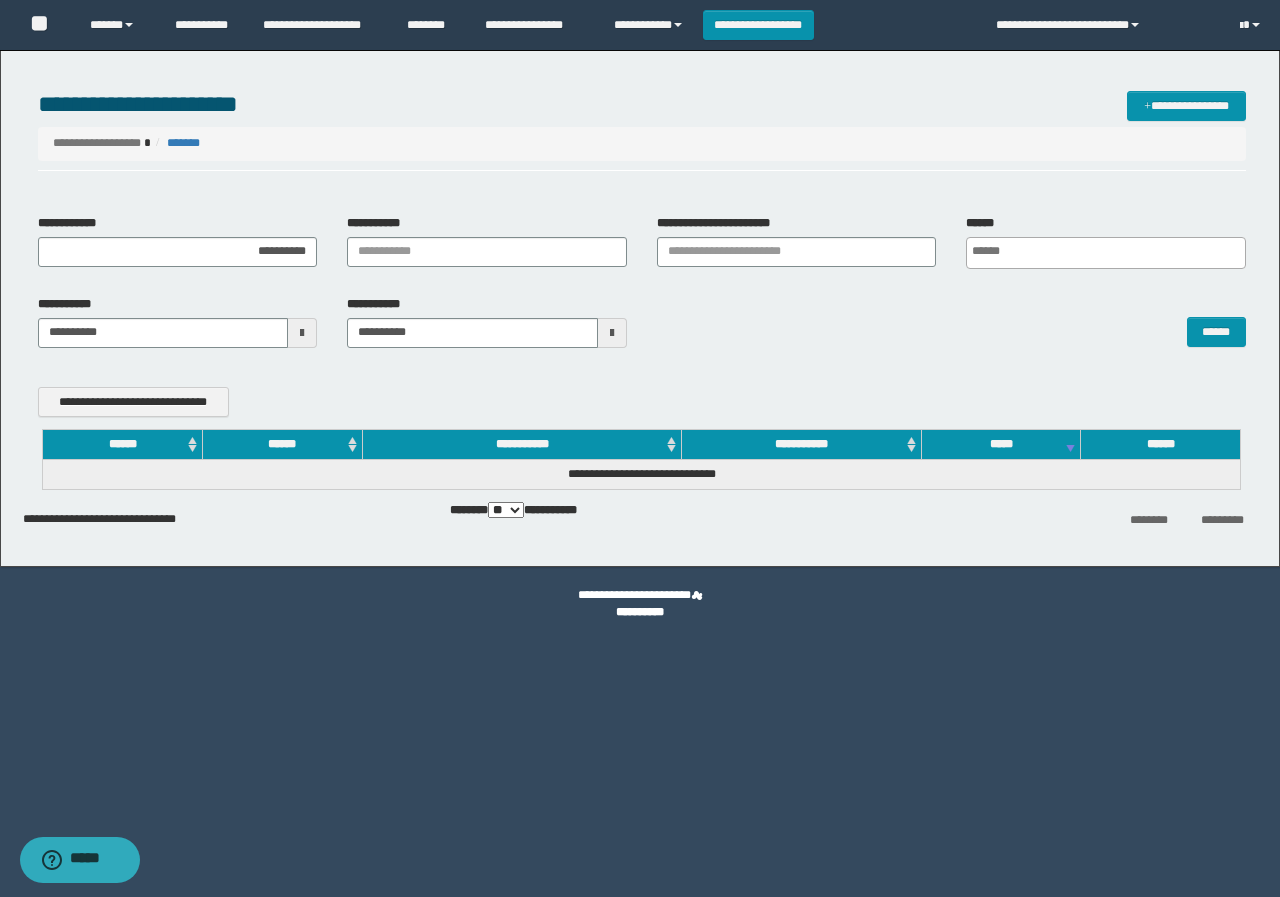 click on "**********" at bounding box center [642, 249] 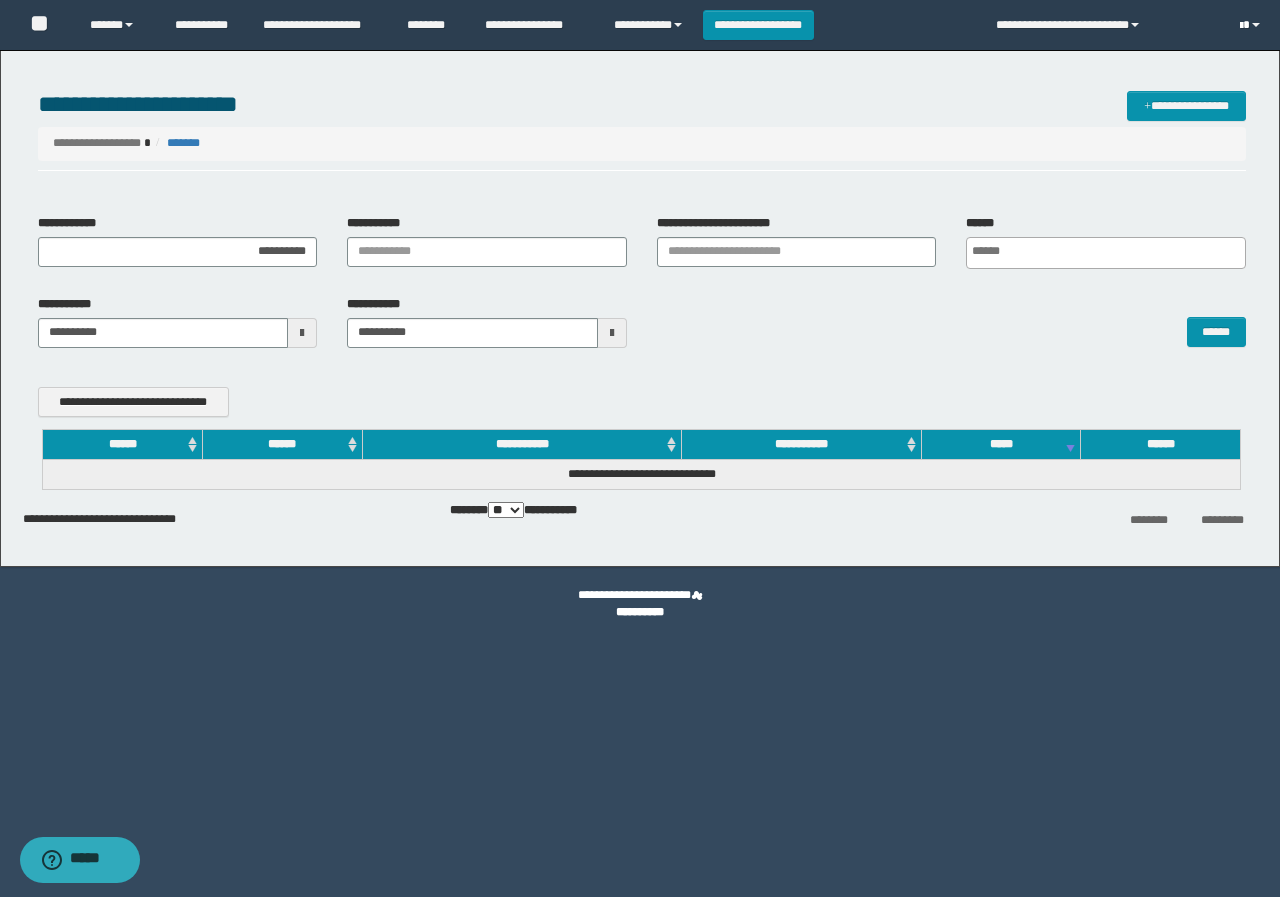 click at bounding box center (1252, 25) 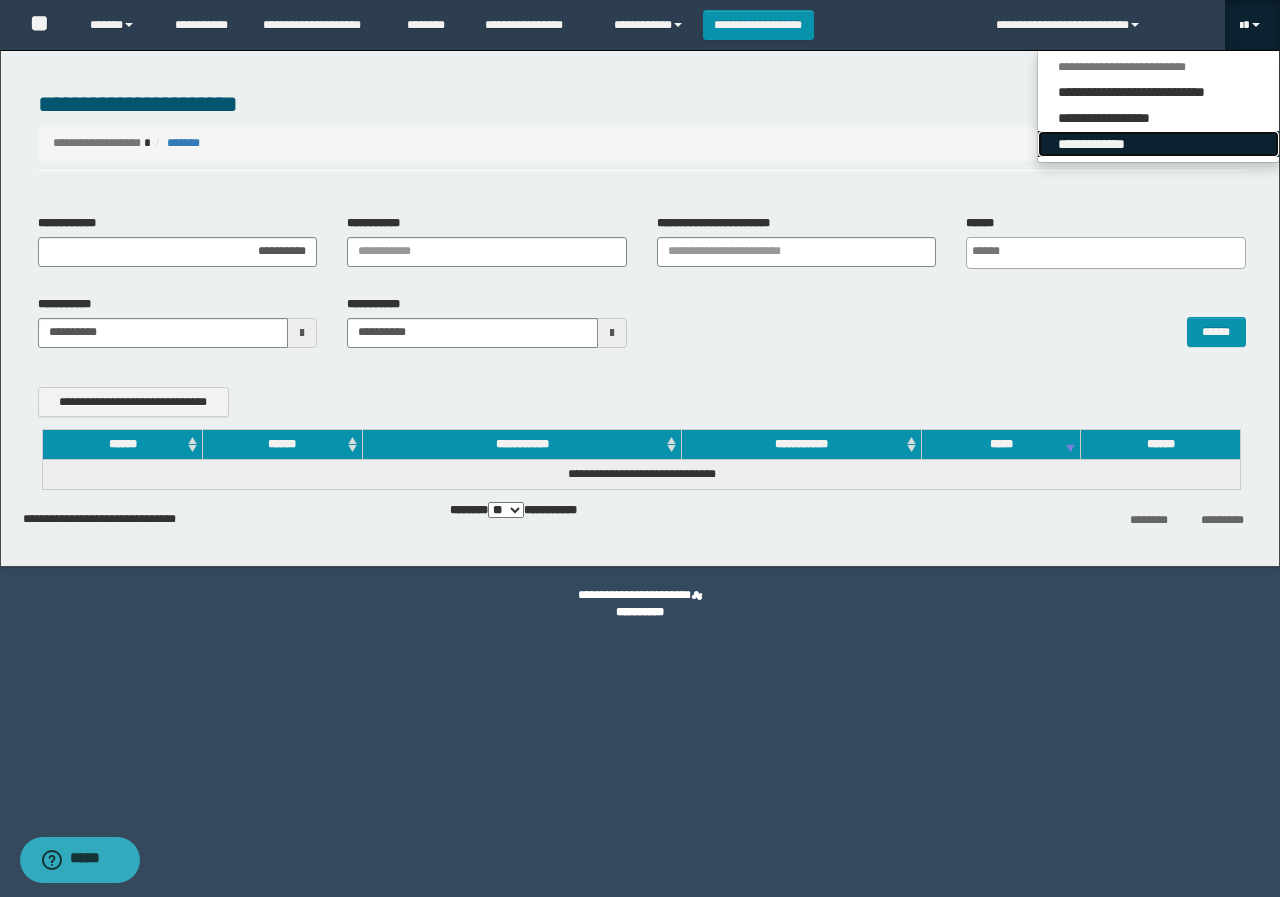 click on "**********" at bounding box center (1158, 144) 